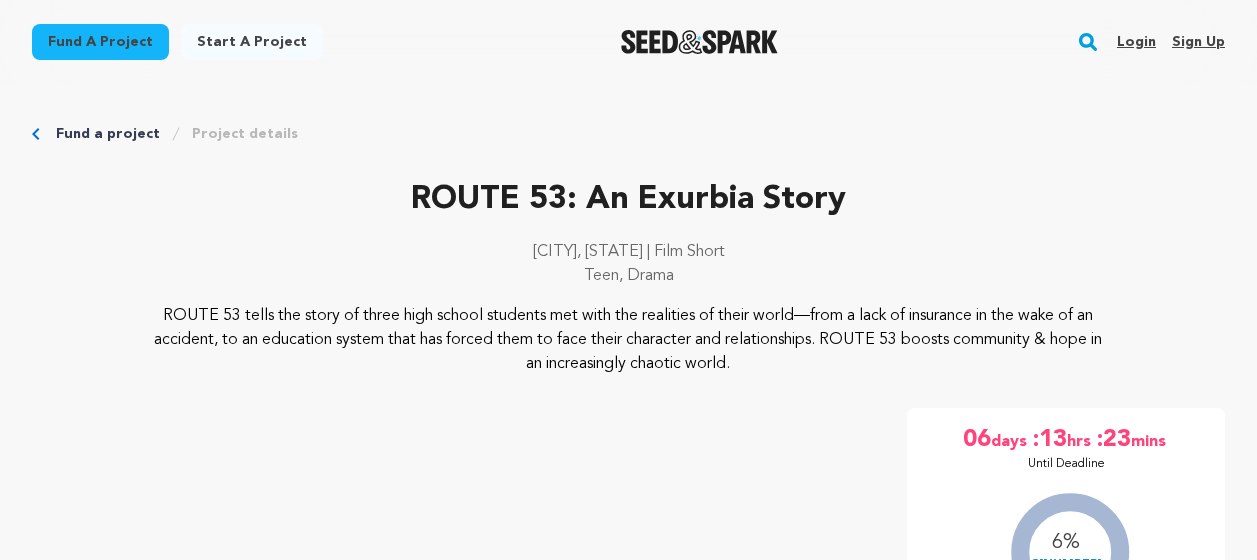 scroll, scrollTop: 0, scrollLeft: 0, axis: both 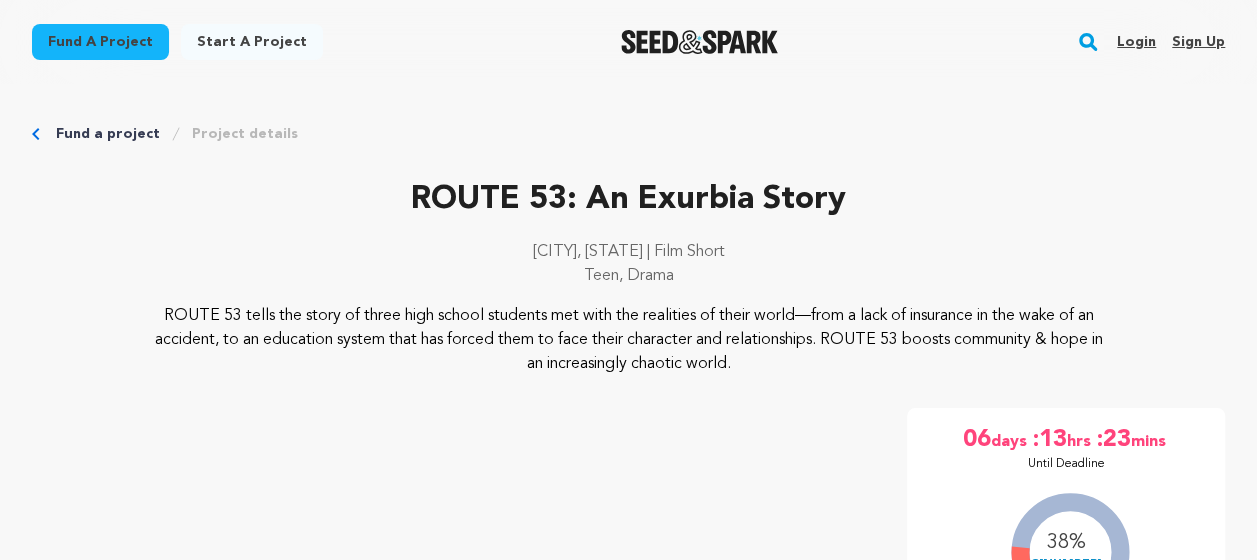click on "Fund a project" at bounding box center (108, 134) 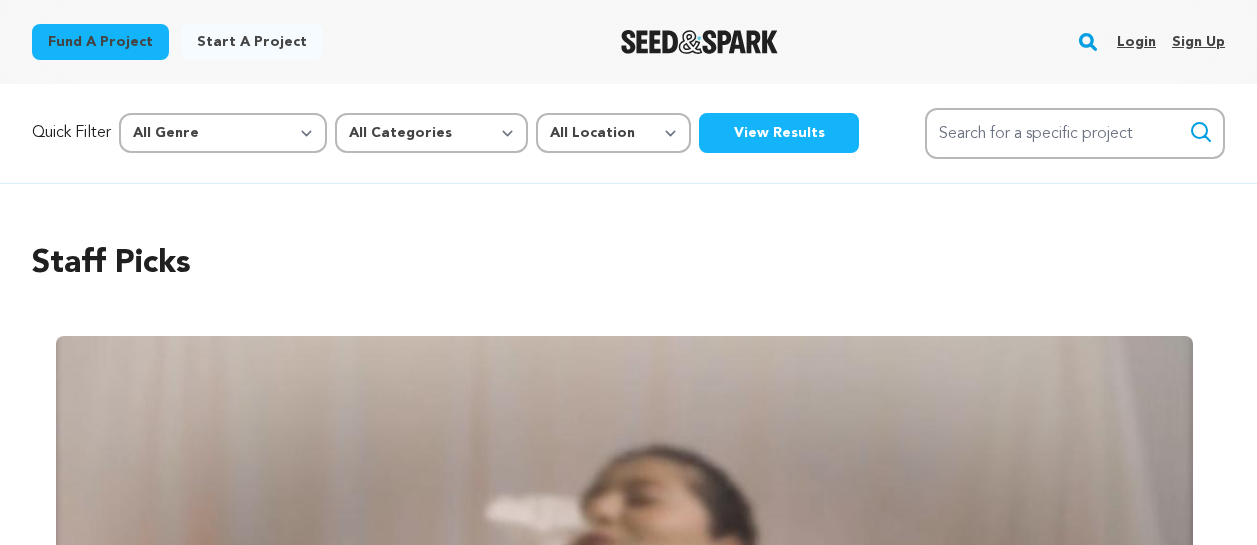 scroll, scrollTop: 0, scrollLeft: 0, axis: both 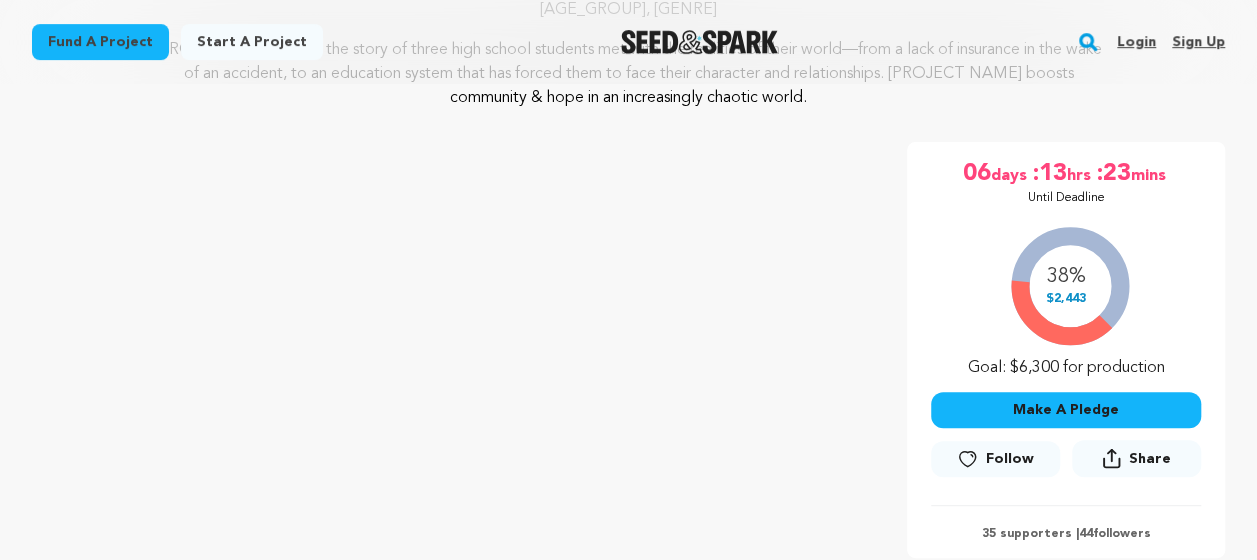 click on "Make A Pledge" at bounding box center (1066, 410) 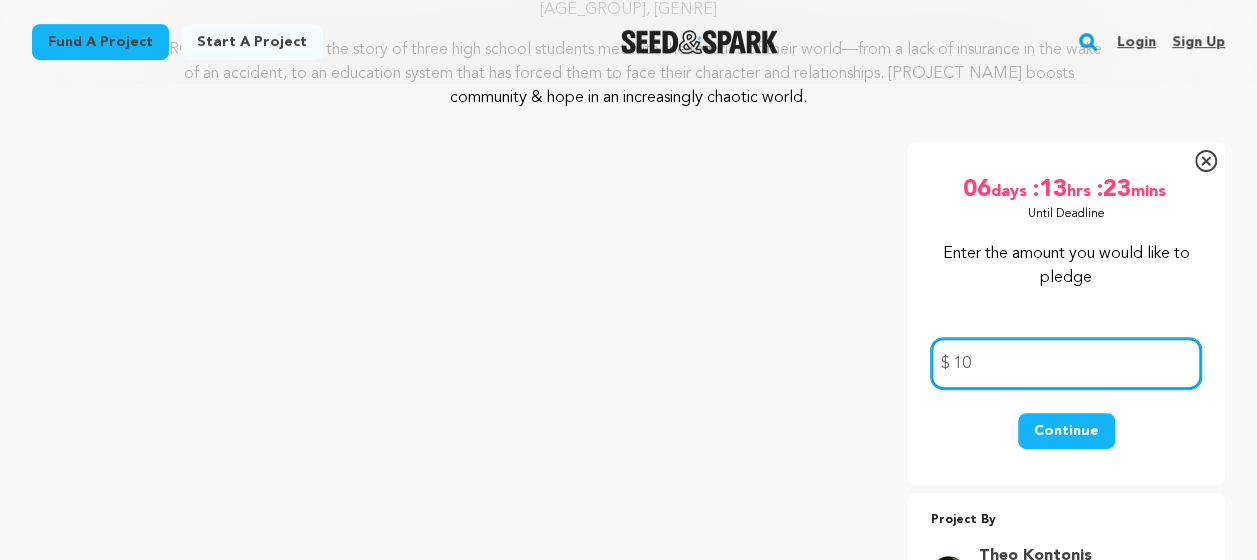 type on "100" 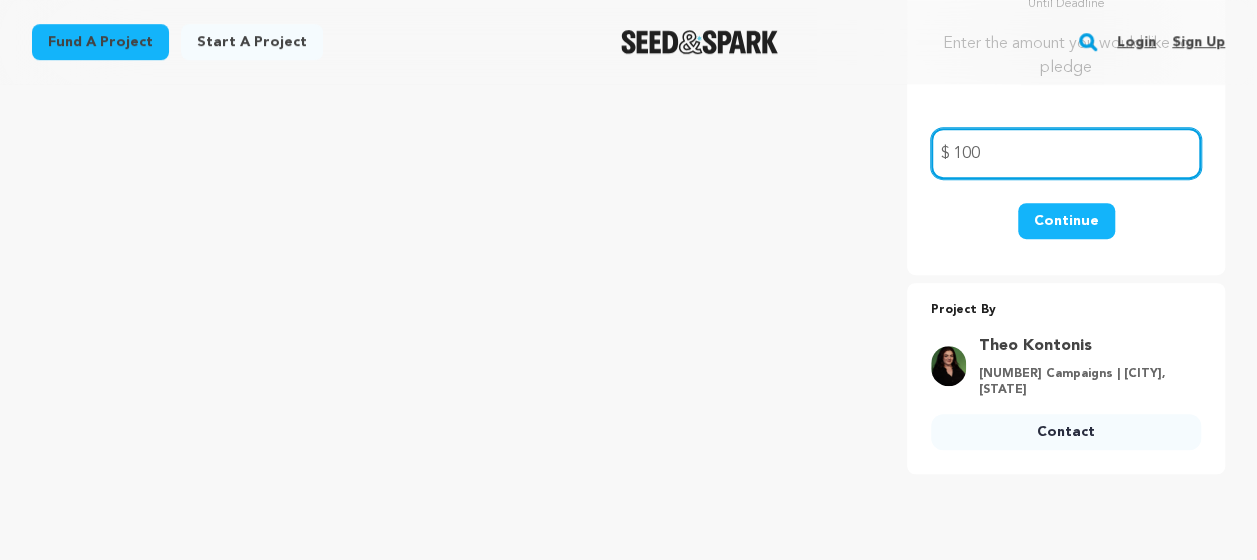 scroll, scrollTop: 500, scrollLeft: 0, axis: vertical 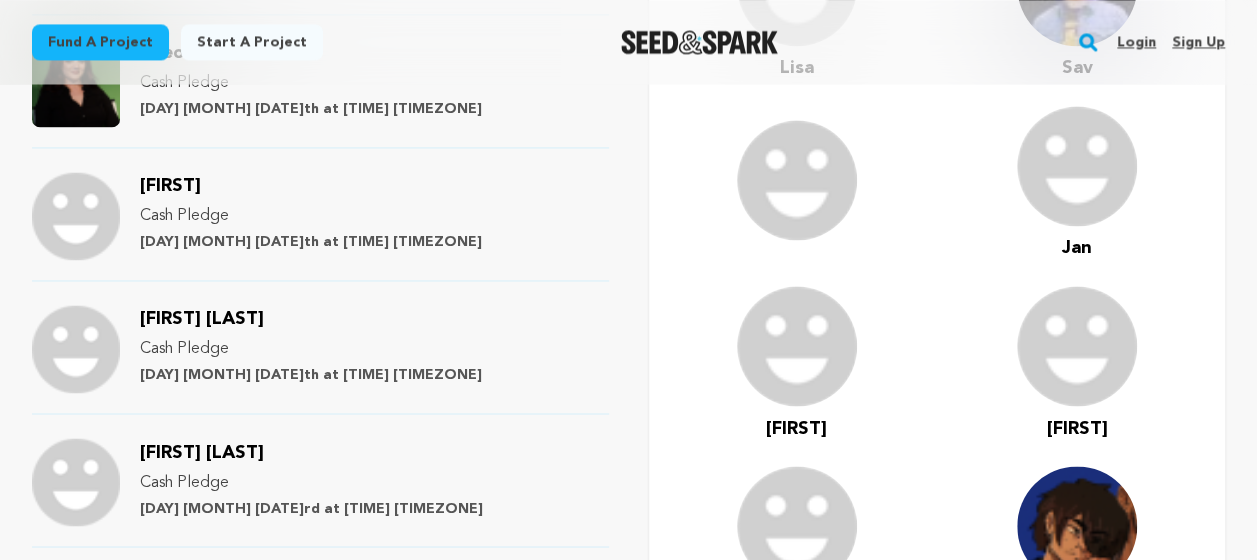 click at bounding box center (1077, 526) 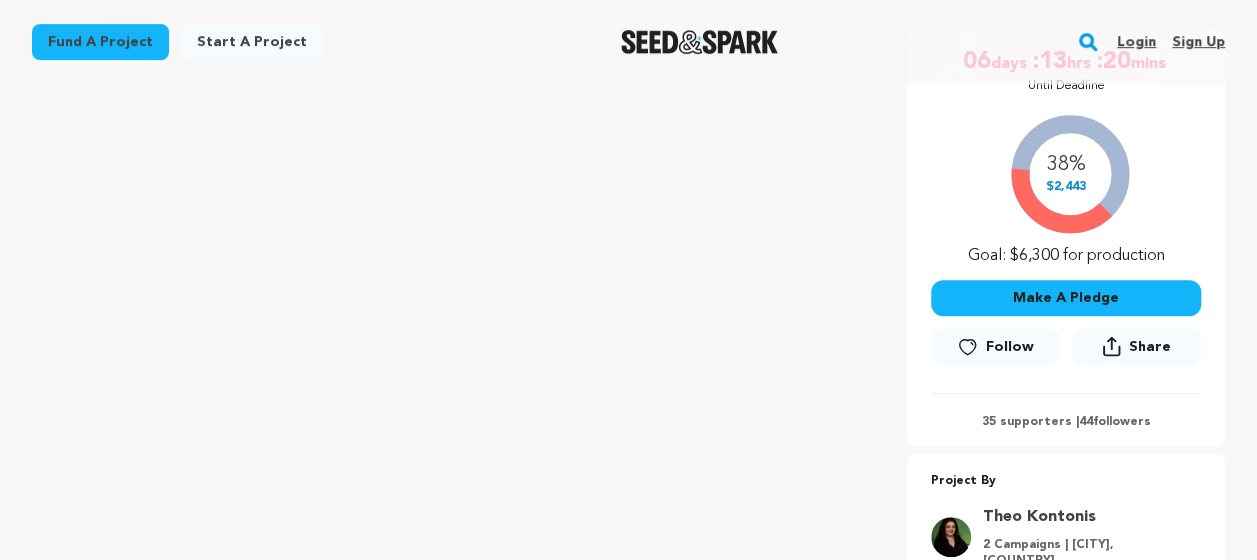 scroll, scrollTop: 366, scrollLeft: 0, axis: vertical 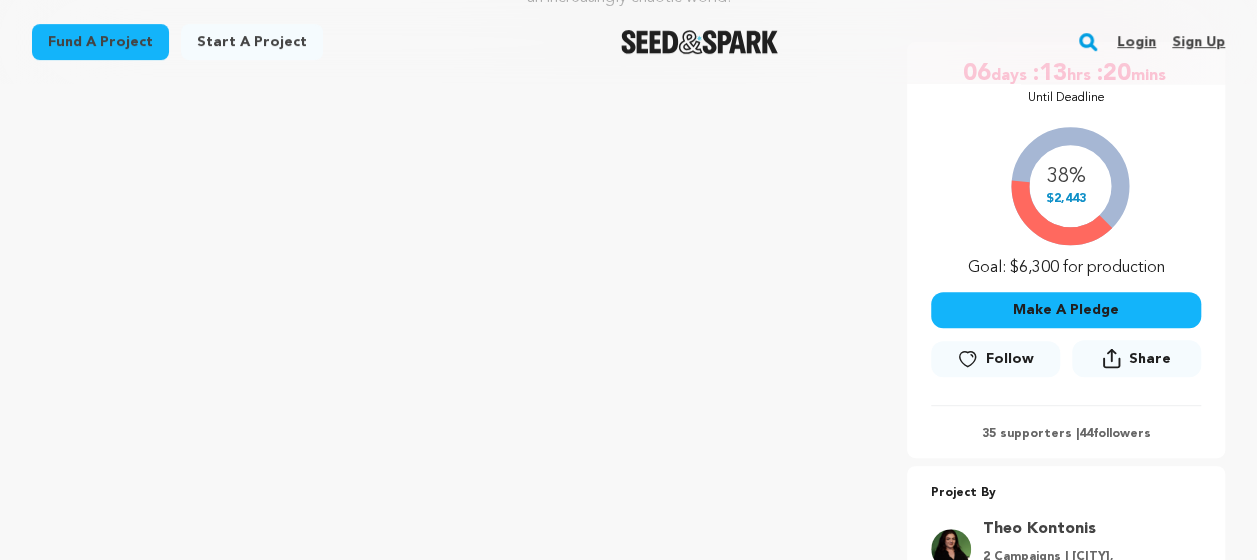 click on "Make A Pledge" at bounding box center [1066, 310] 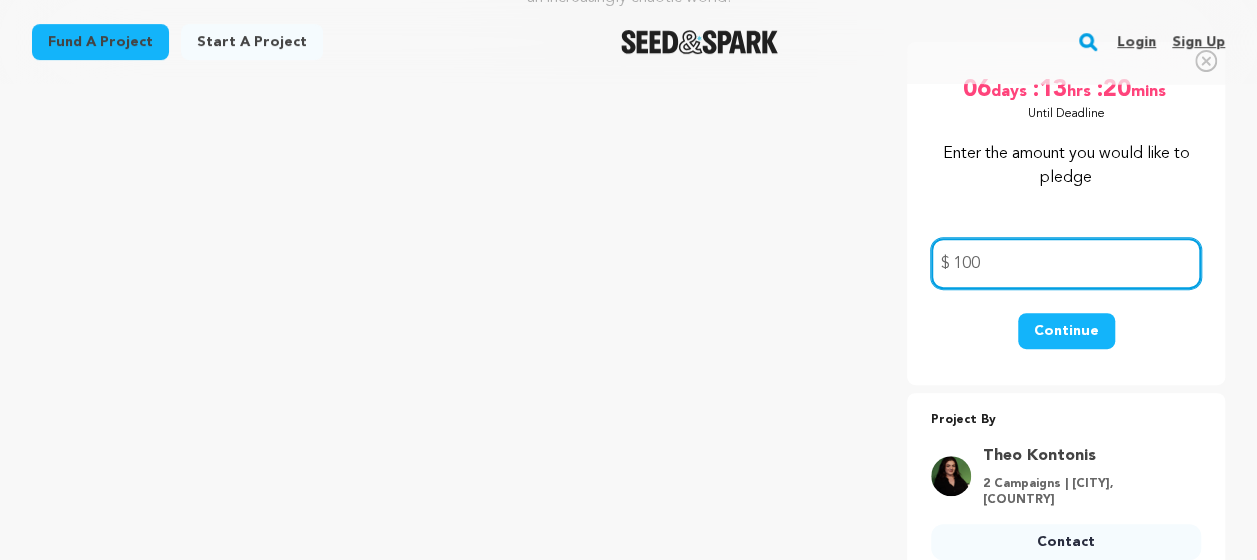 type on "100" 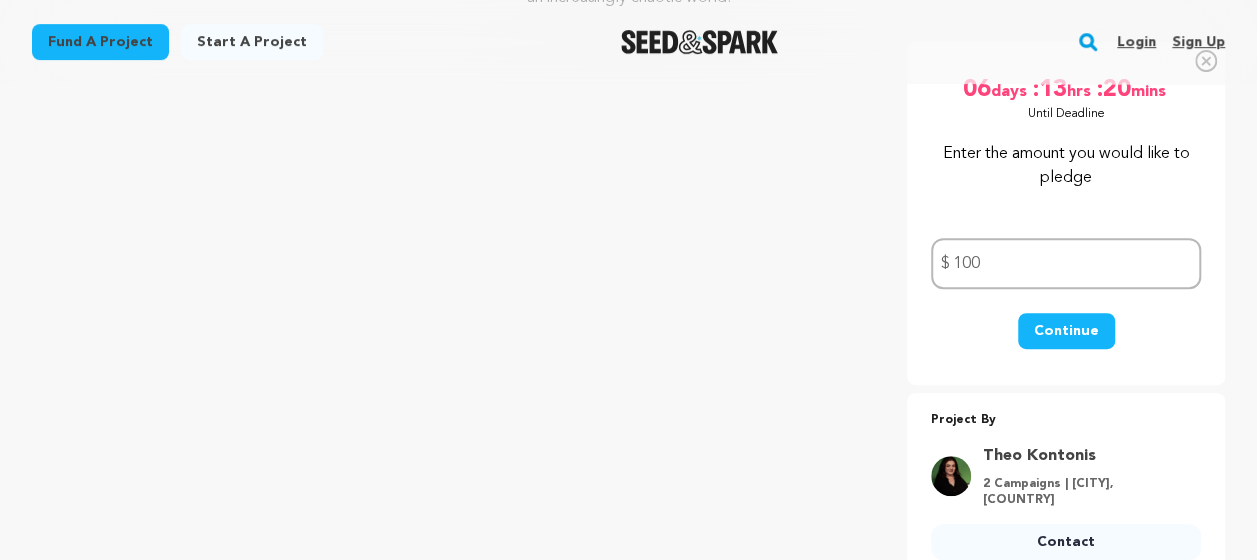 click on "Continue" at bounding box center (1066, 331) 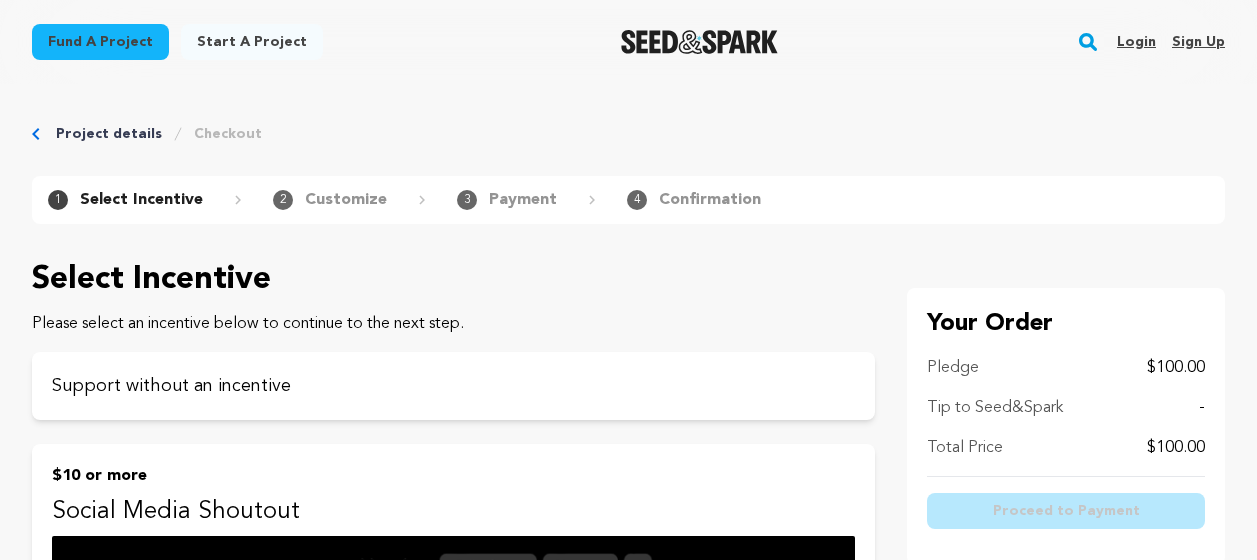 scroll, scrollTop: 0, scrollLeft: 0, axis: both 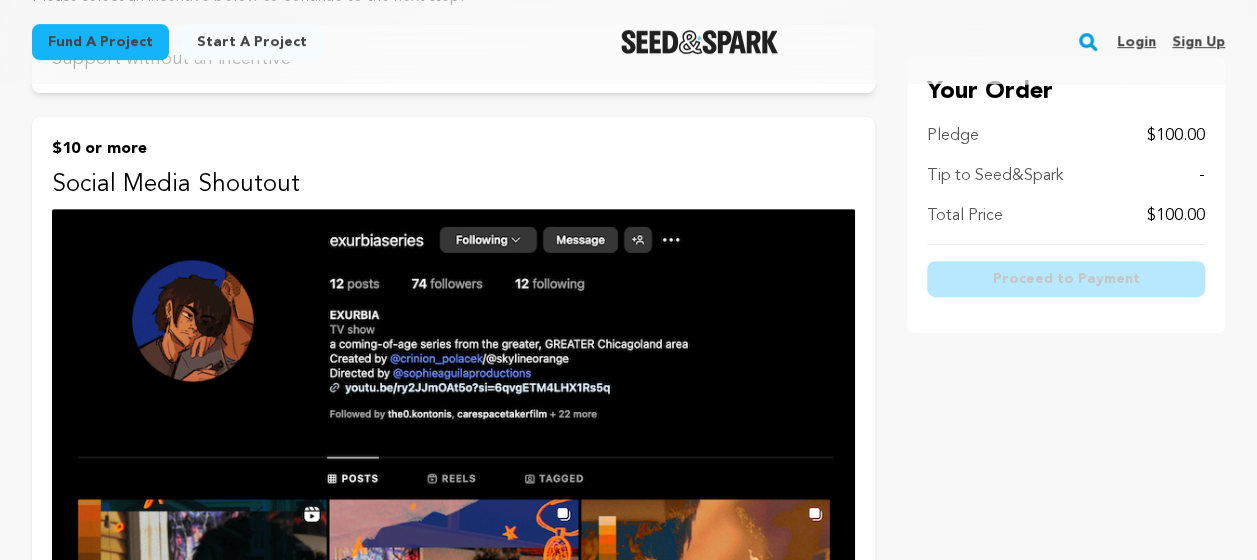 click at bounding box center (453, 501) 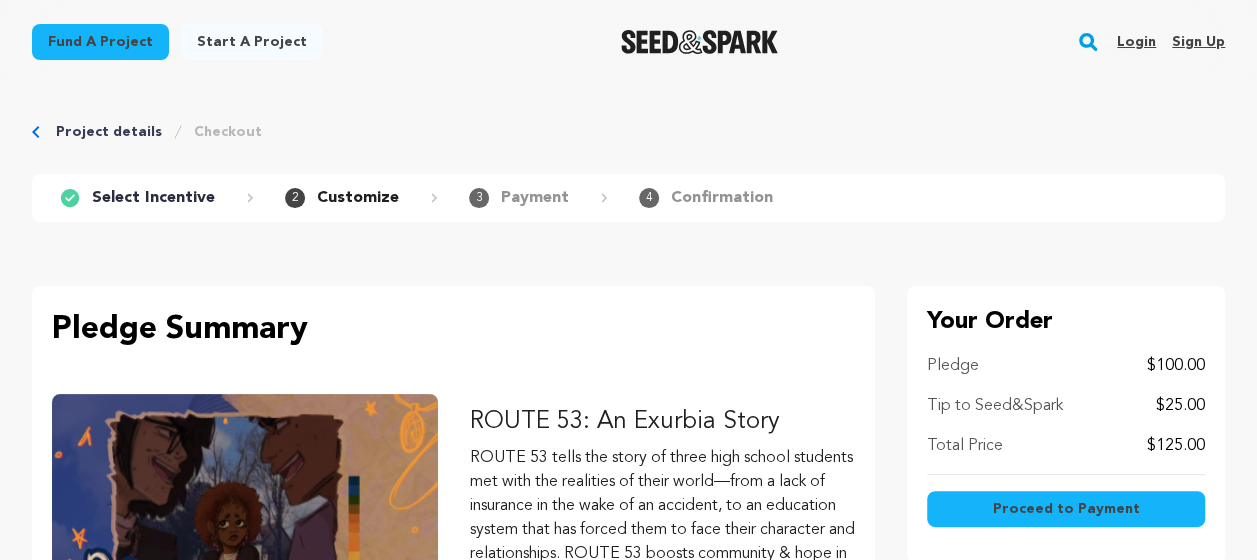 scroll, scrollTop: 0, scrollLeft: 0, axis: both 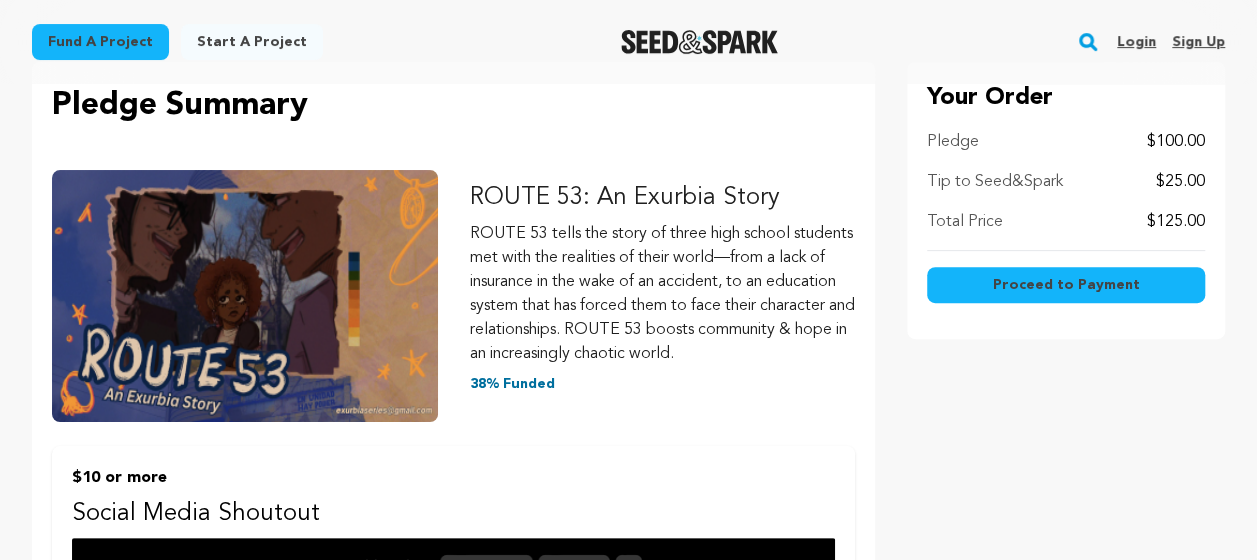 click at bounding box center [245, 296] 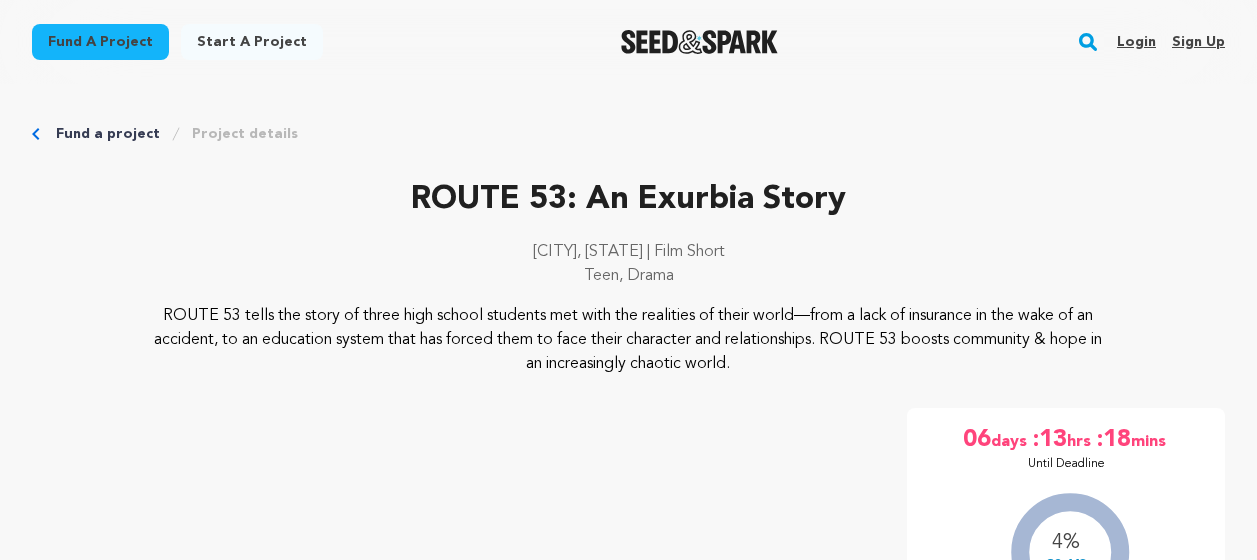 scroll, scrollTop: 364, scrollLeft: 0, axis: vertical 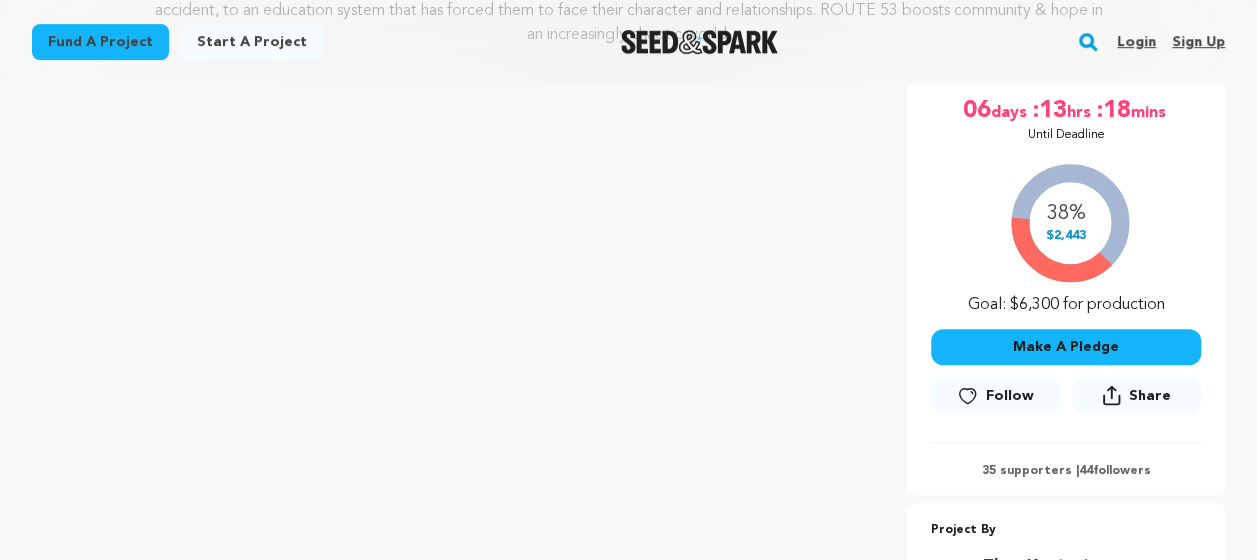 click on "Make A Pledge" at bounding box center (1066, 347) 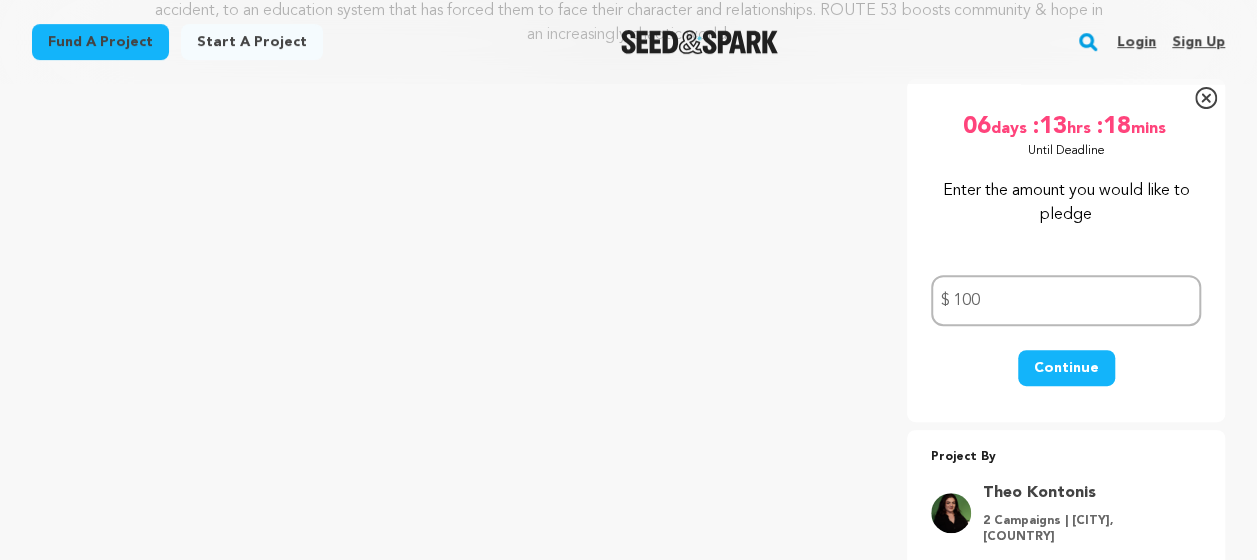 click on "Continue" at bounding box center [1066, 368] 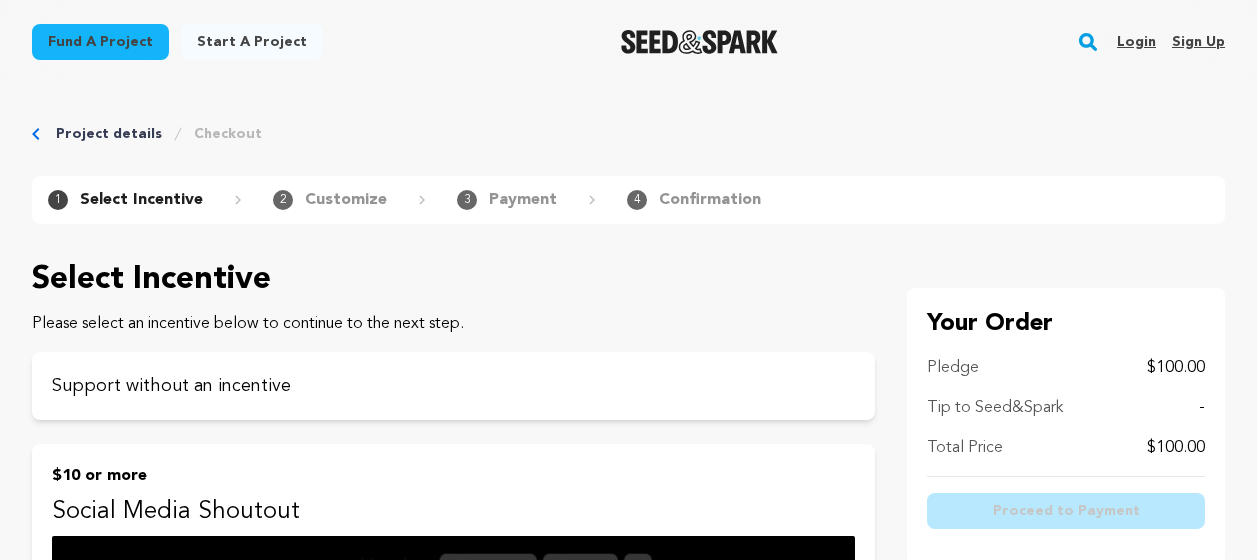 scroll, scrollTop: 0, scrollLeft: 0, axis: both 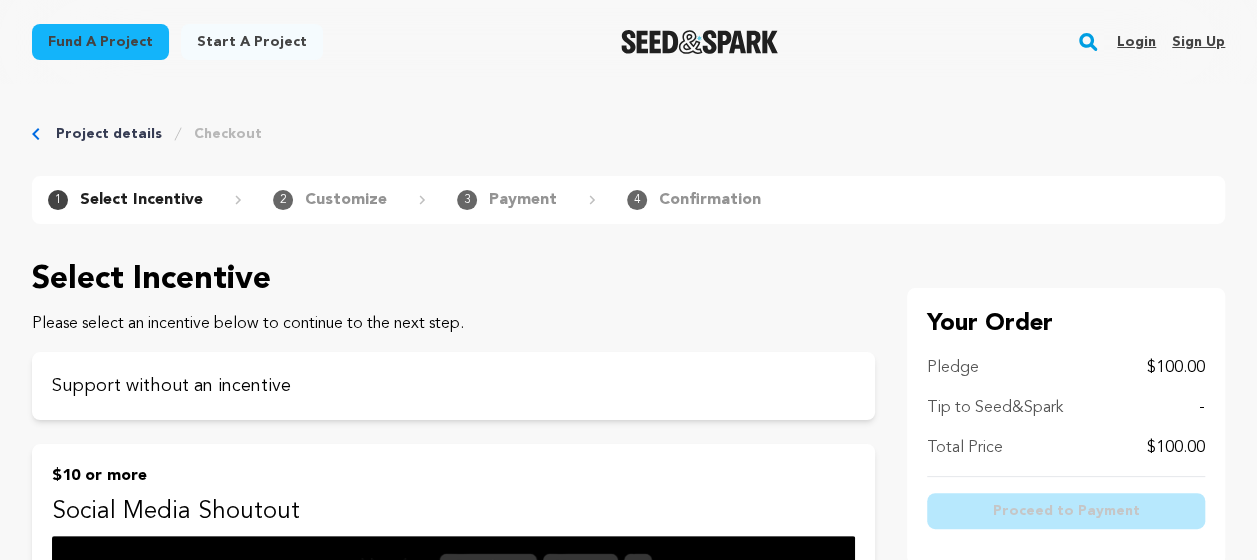 click on "Customize" at bounding box center [346, 200] 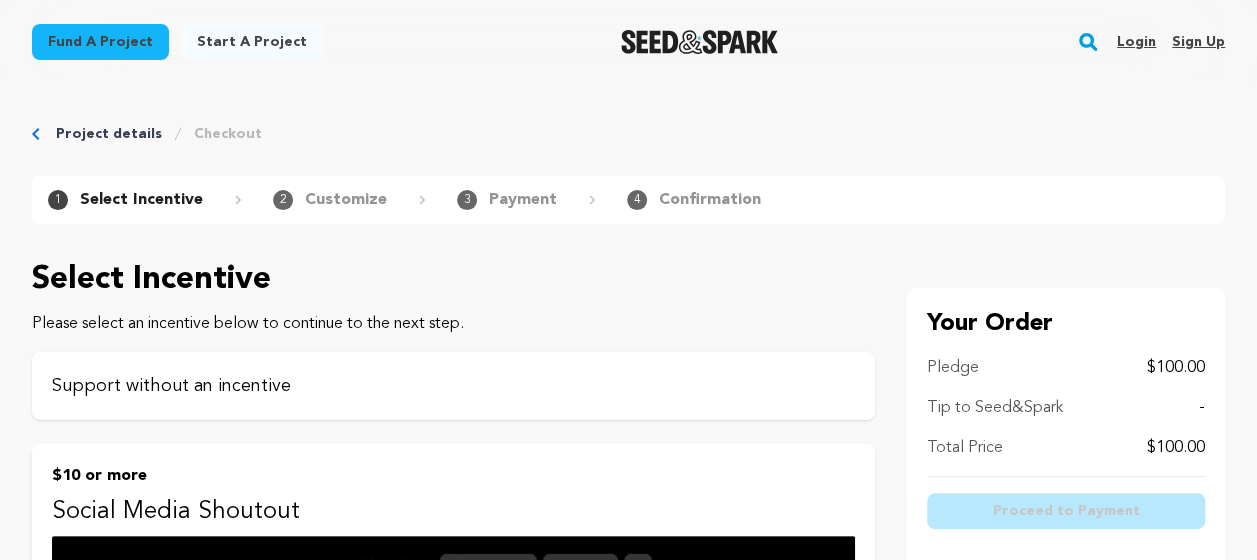 click on "Support without an incentive" at bounding box center (453, 386) 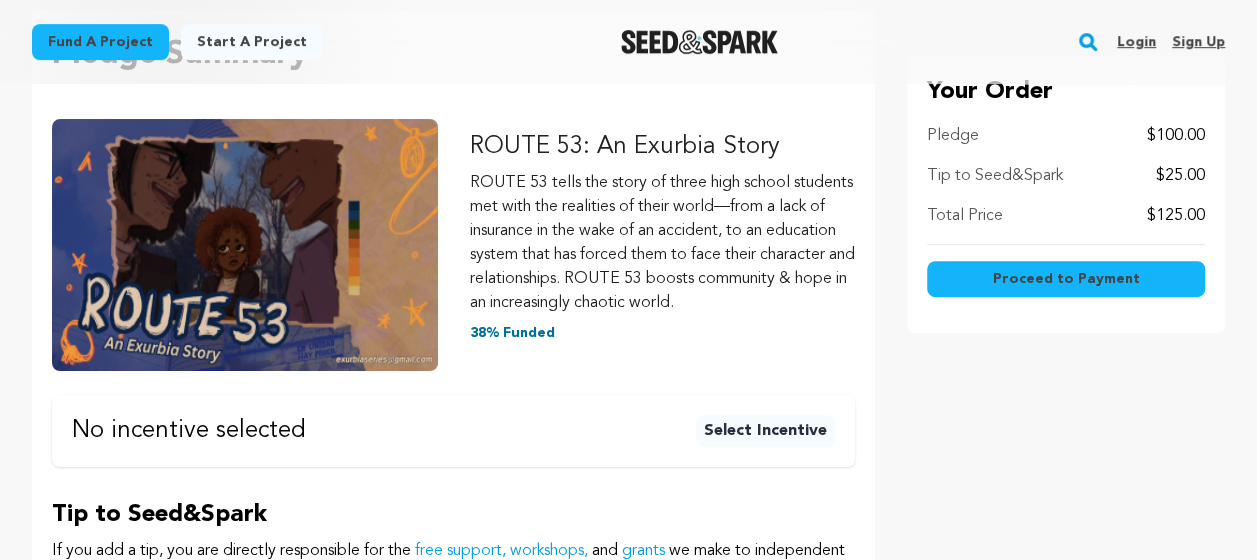 scroll, scrollTop: 279, scrollLeft: 0, axis: vertical 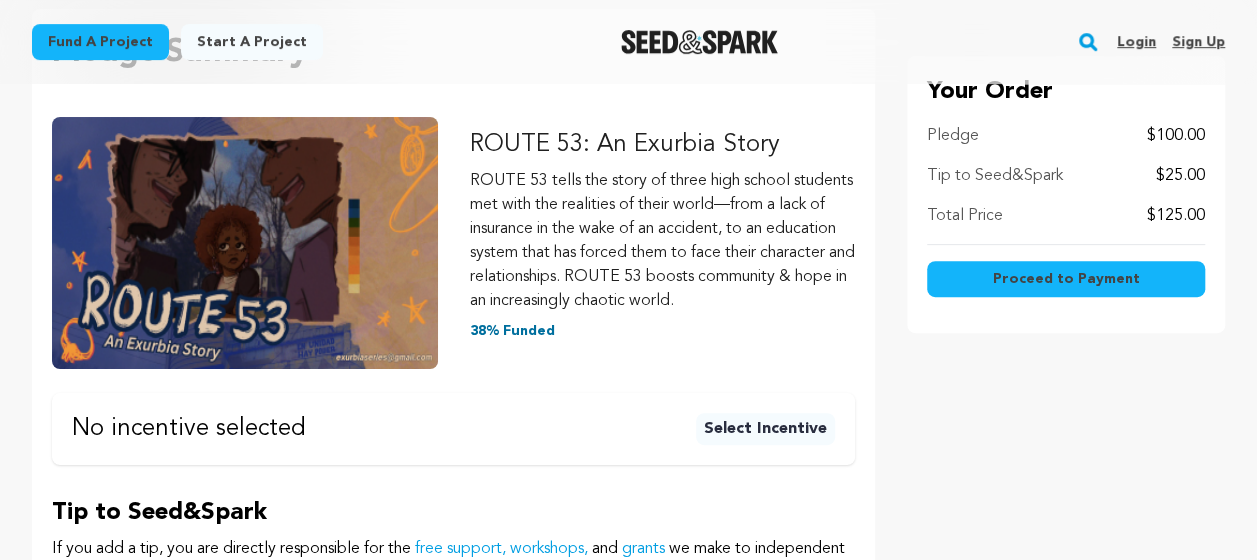 click on "Select Incentive" at bounding box center (765, 429) 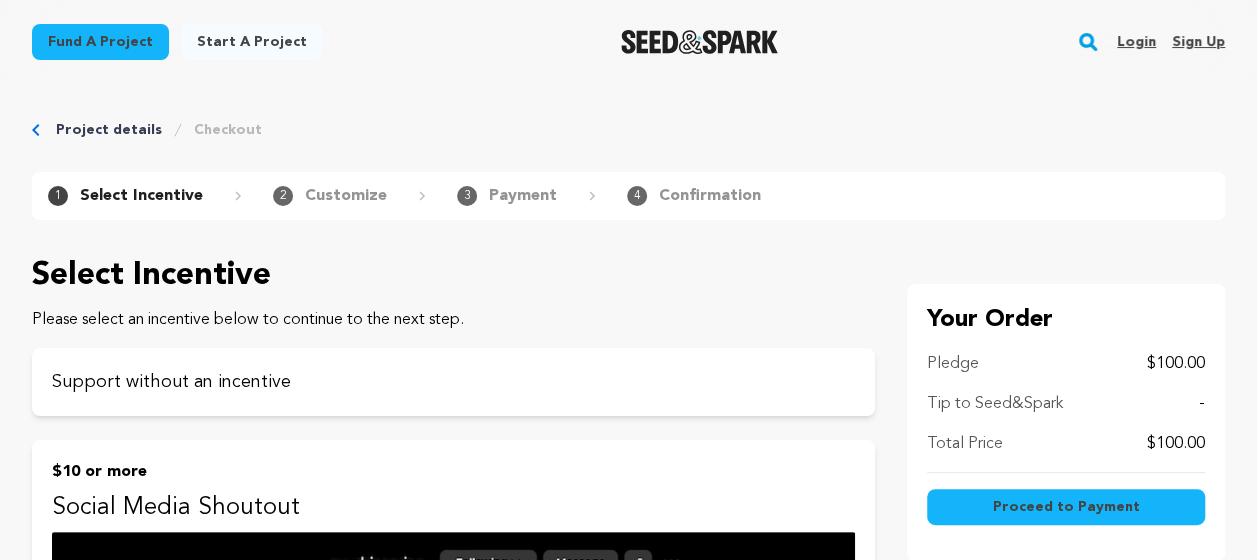 scroll, scrollTop: 0, scrollLeft: 0, axis: both 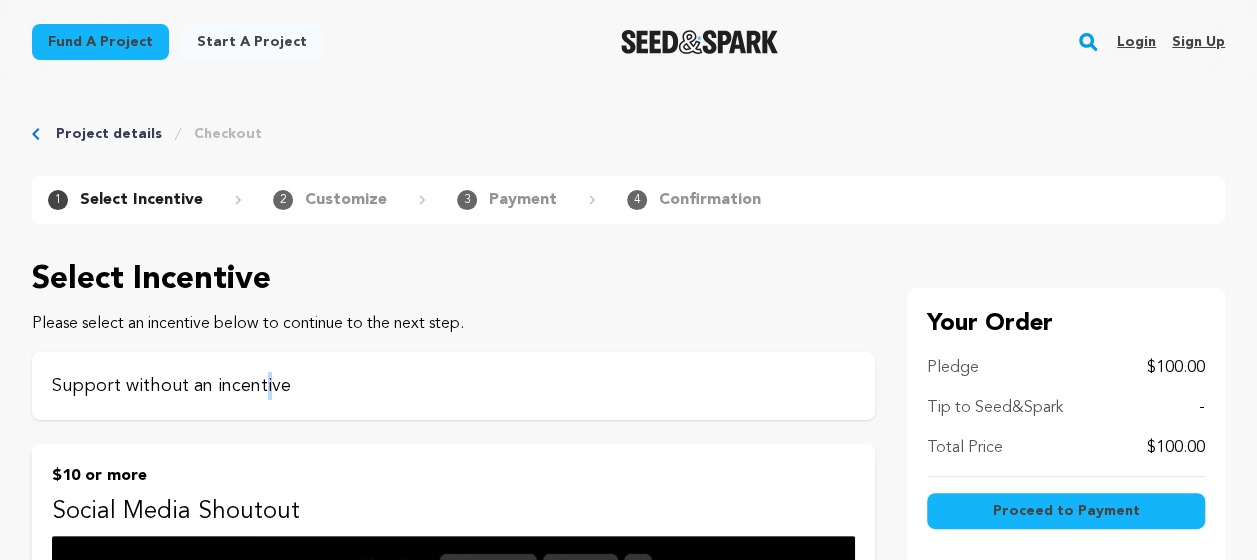 click on "Support without an incentive" at bounding box center [453, 386] 